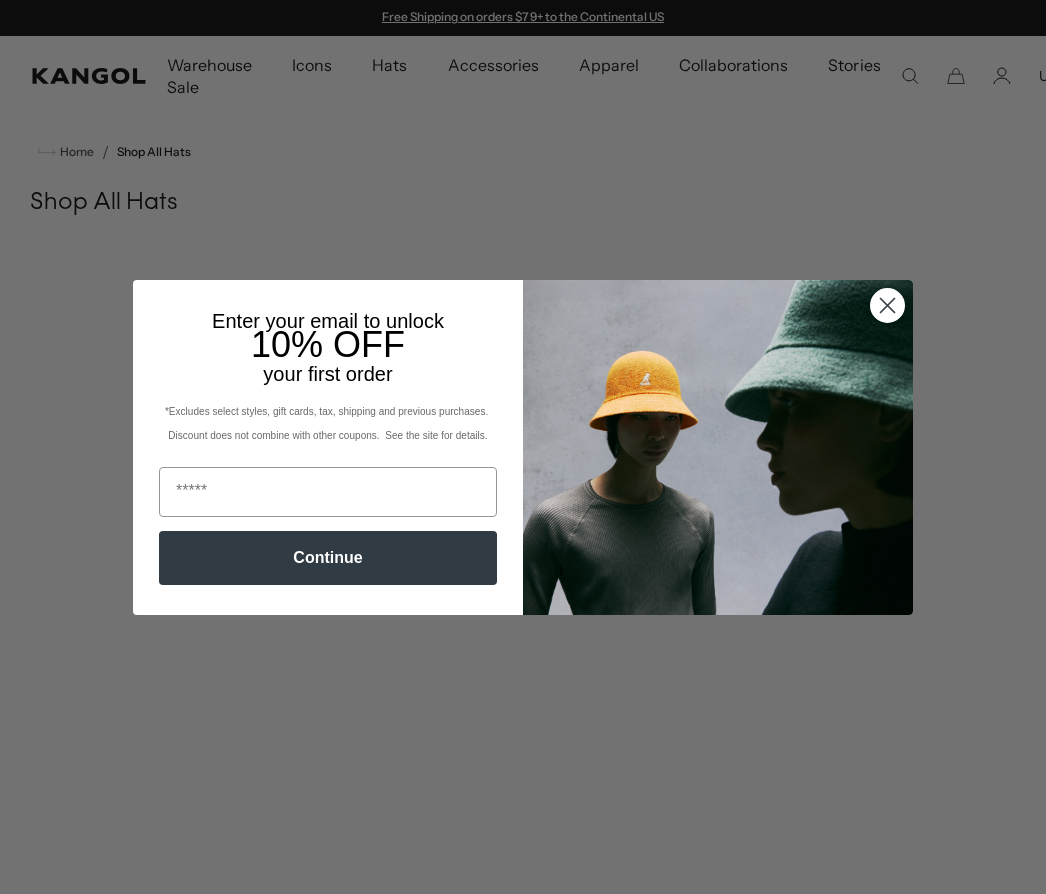 scroll, scrollTop: 0, scrollLeft: 0, axis: both 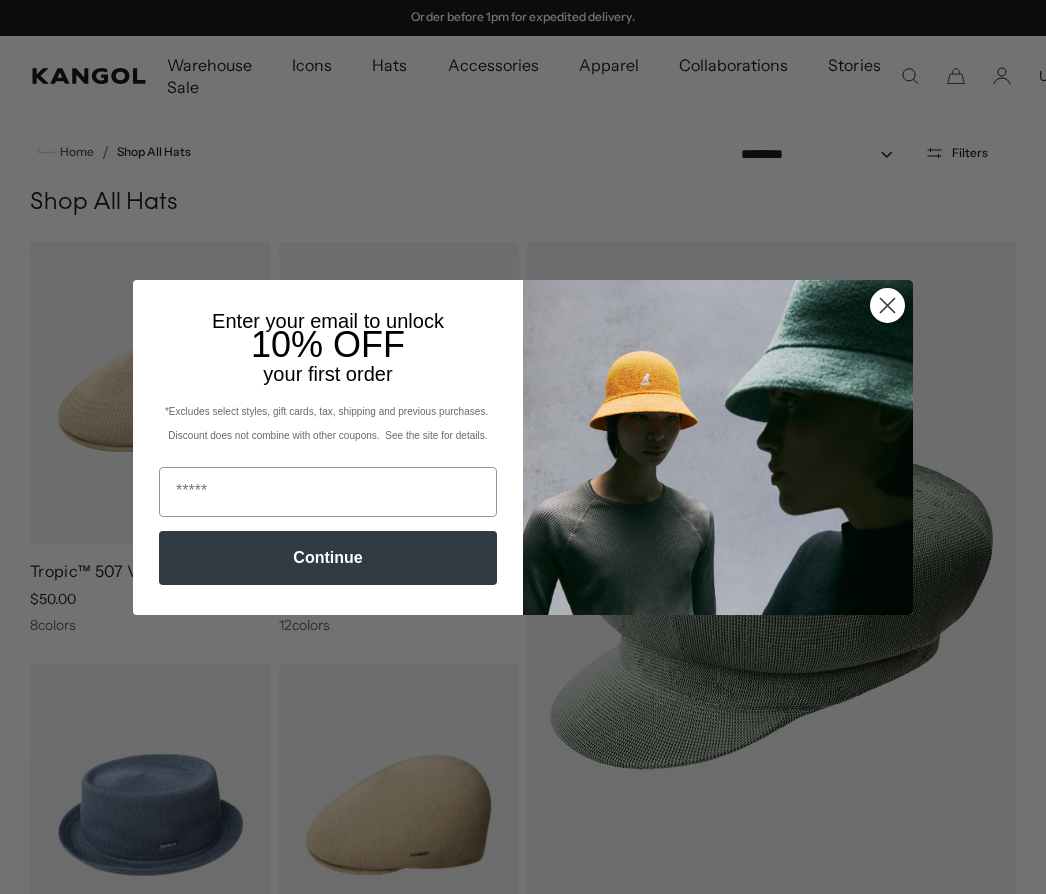 click at bounding box center [328, 492] 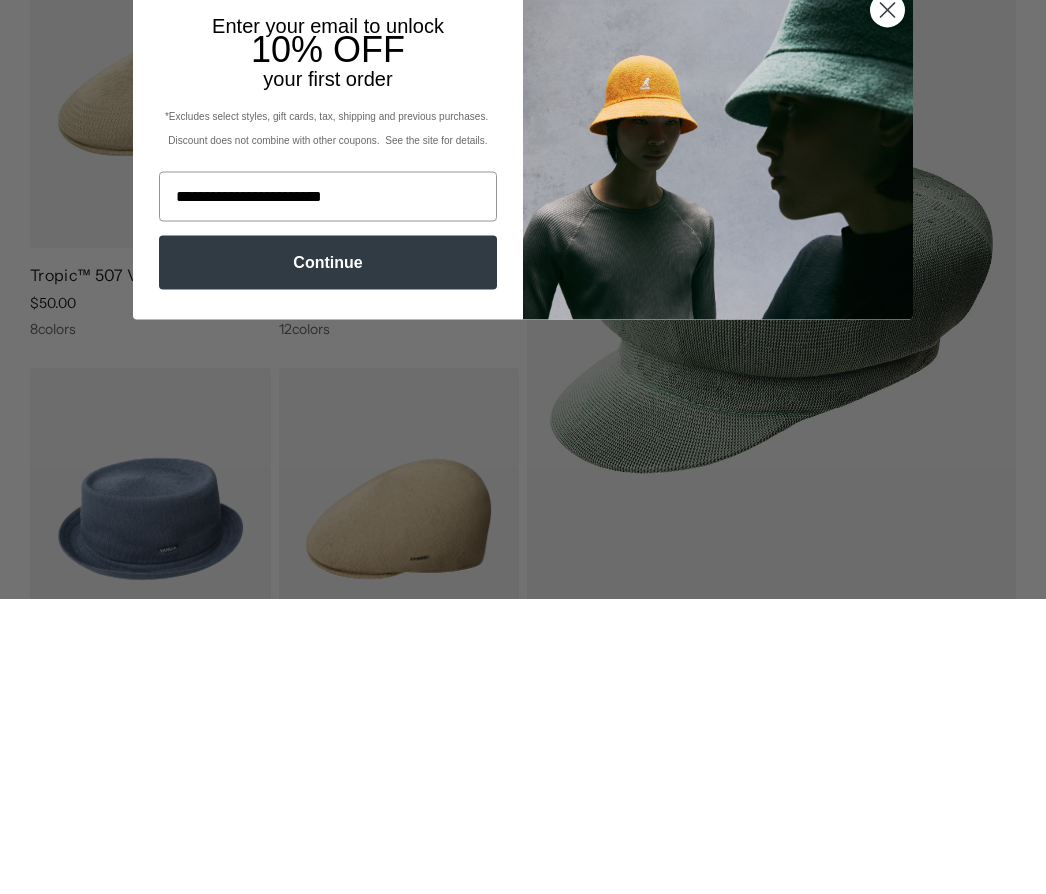 scroll, scrollTop: 0, scrollLeft: 412, axis: horizontal 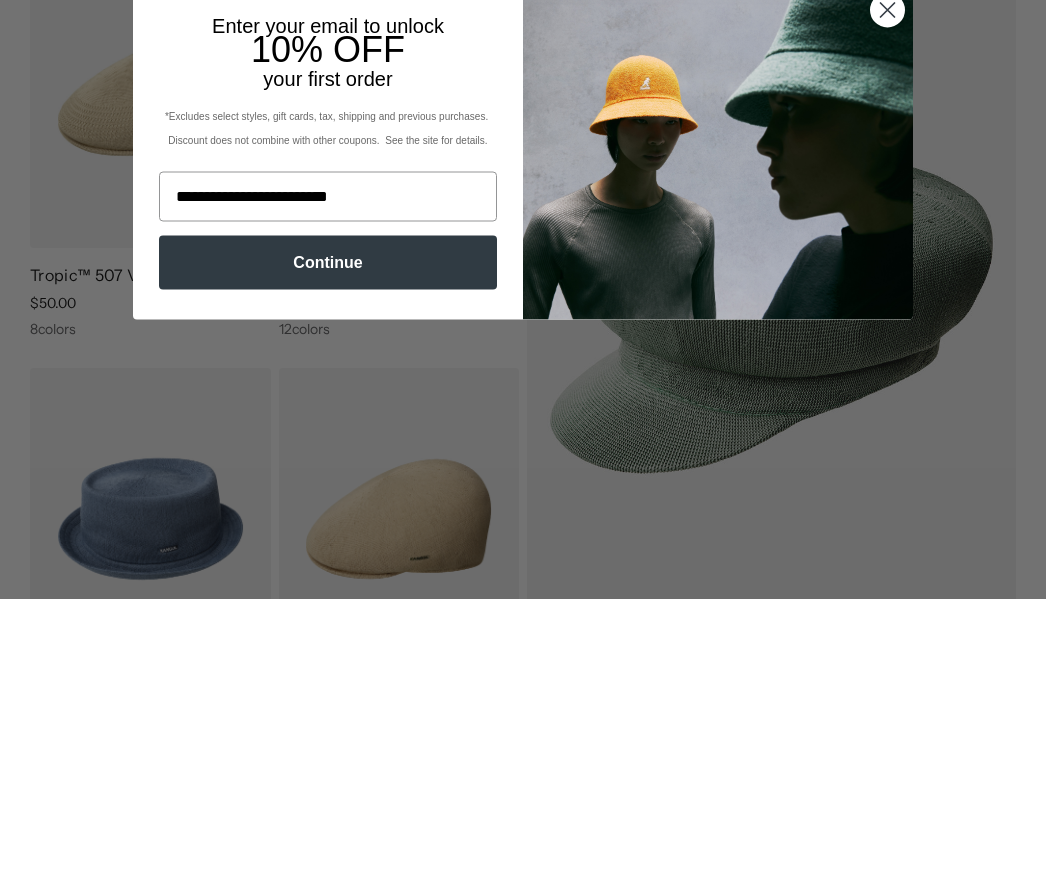 type on "**********" 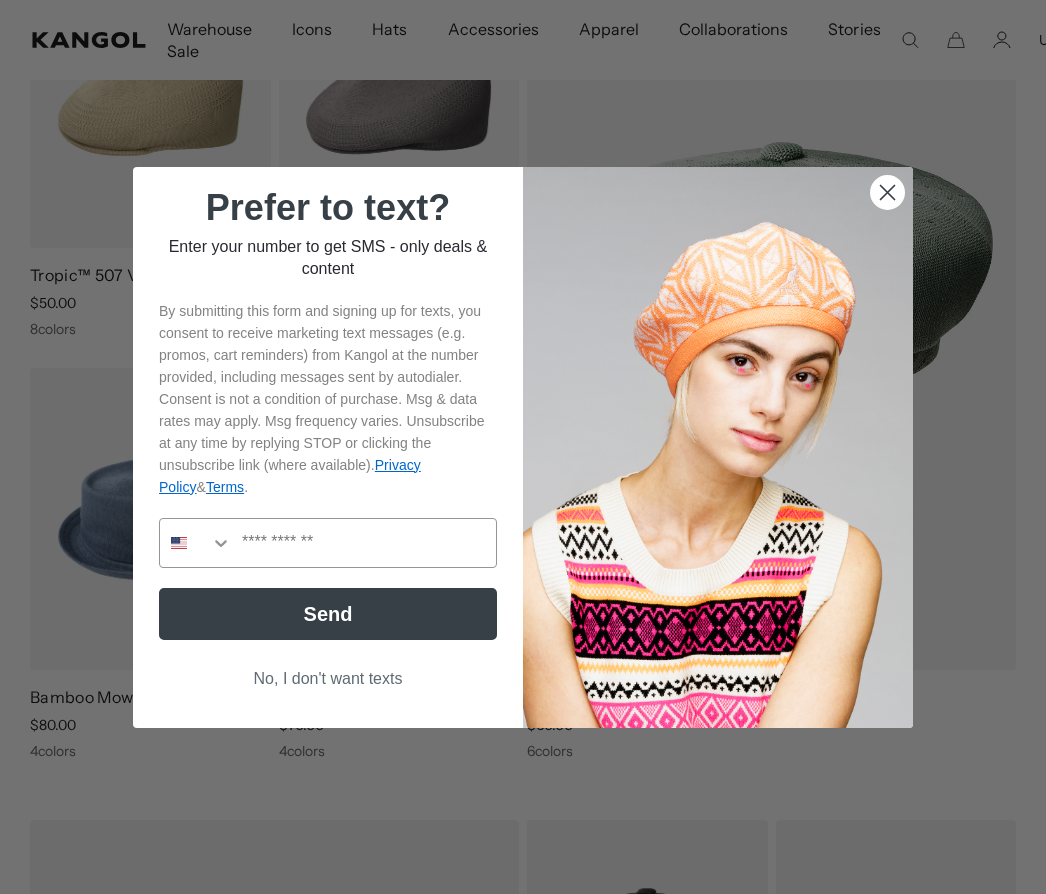 scroll, scrollTop: 0, scrollLeft: 412, axis: horizontal 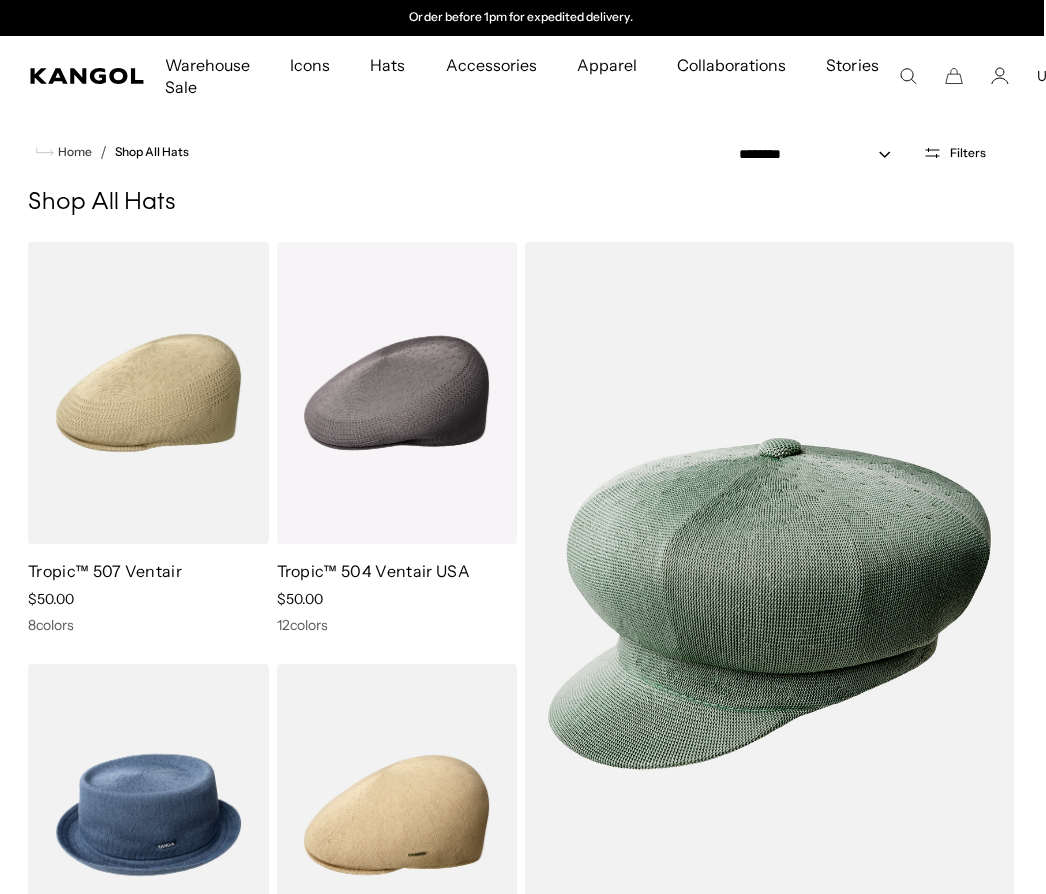 click 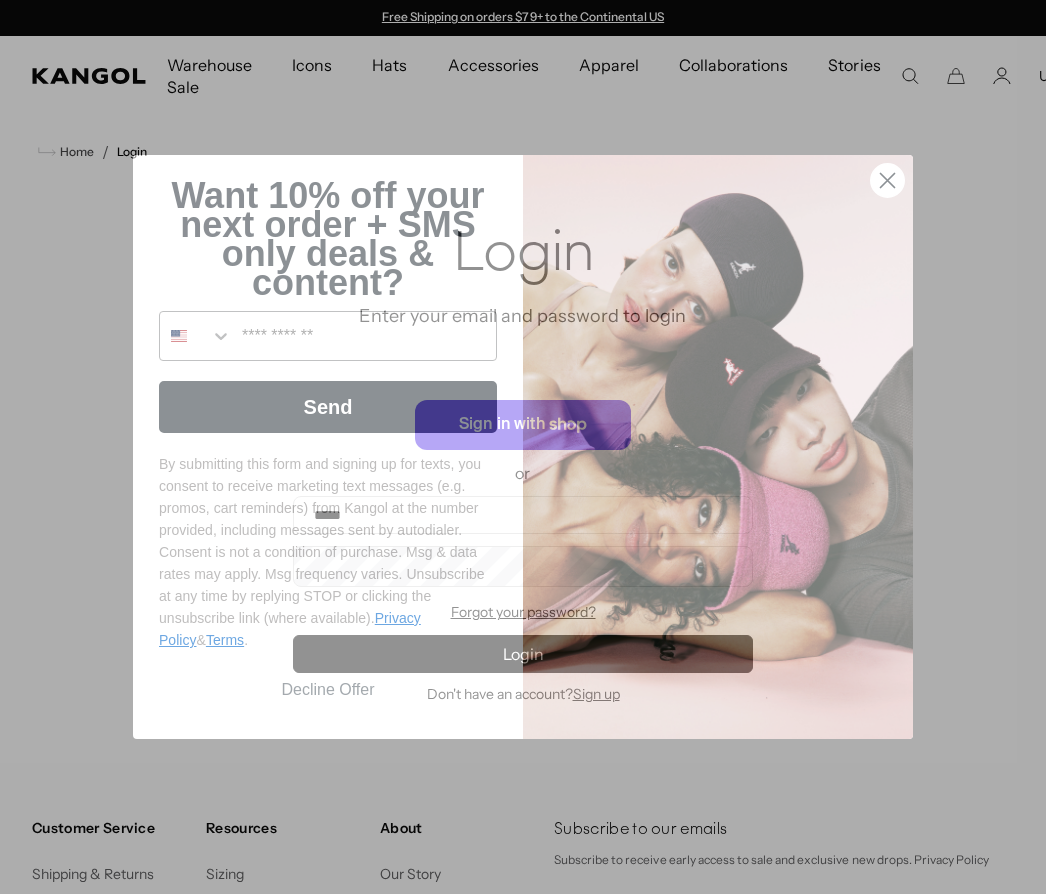 scroll, scrollTop: 0, scrollLeft: 0, axis: both 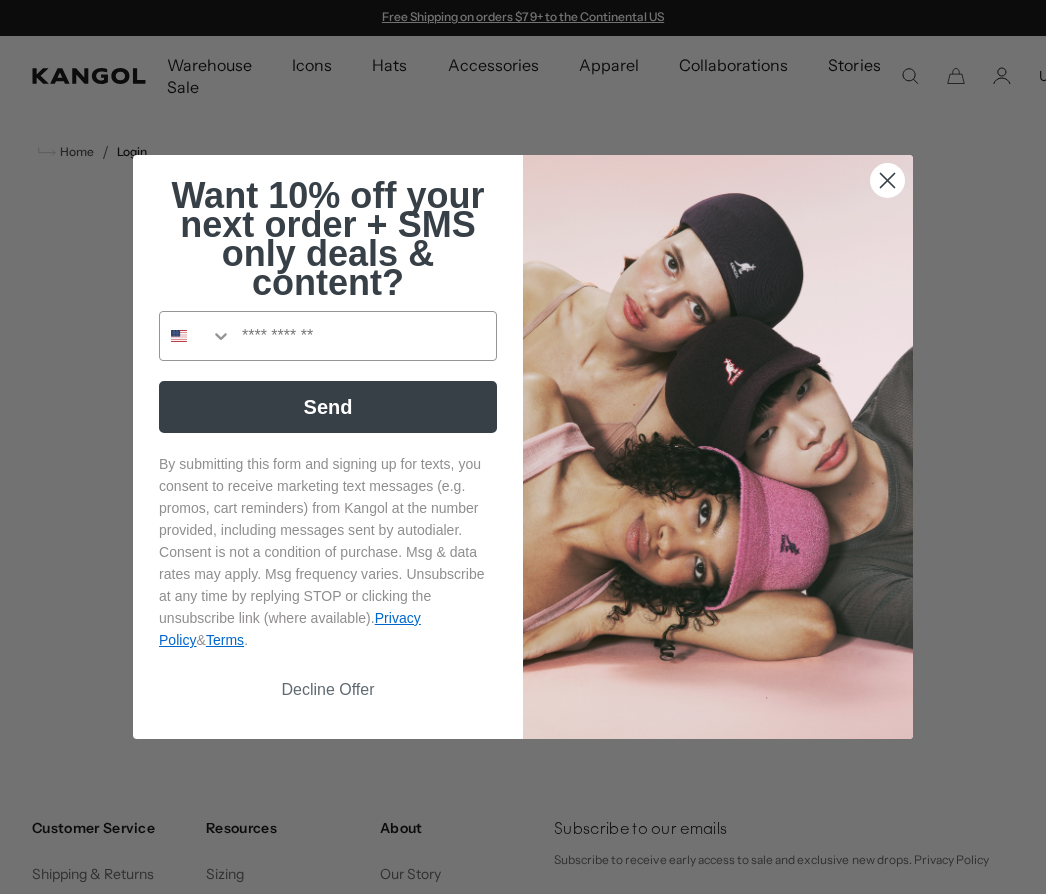 click 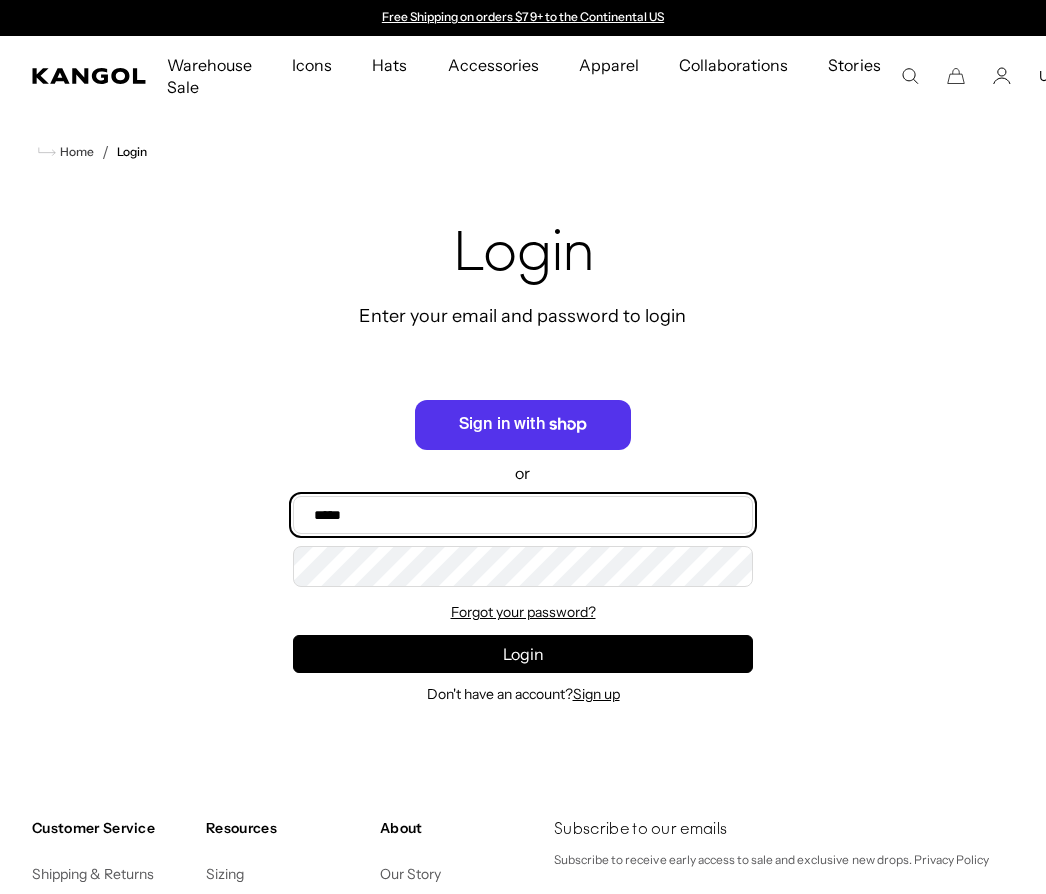 click on "Email" at bounding box center [523, 515] 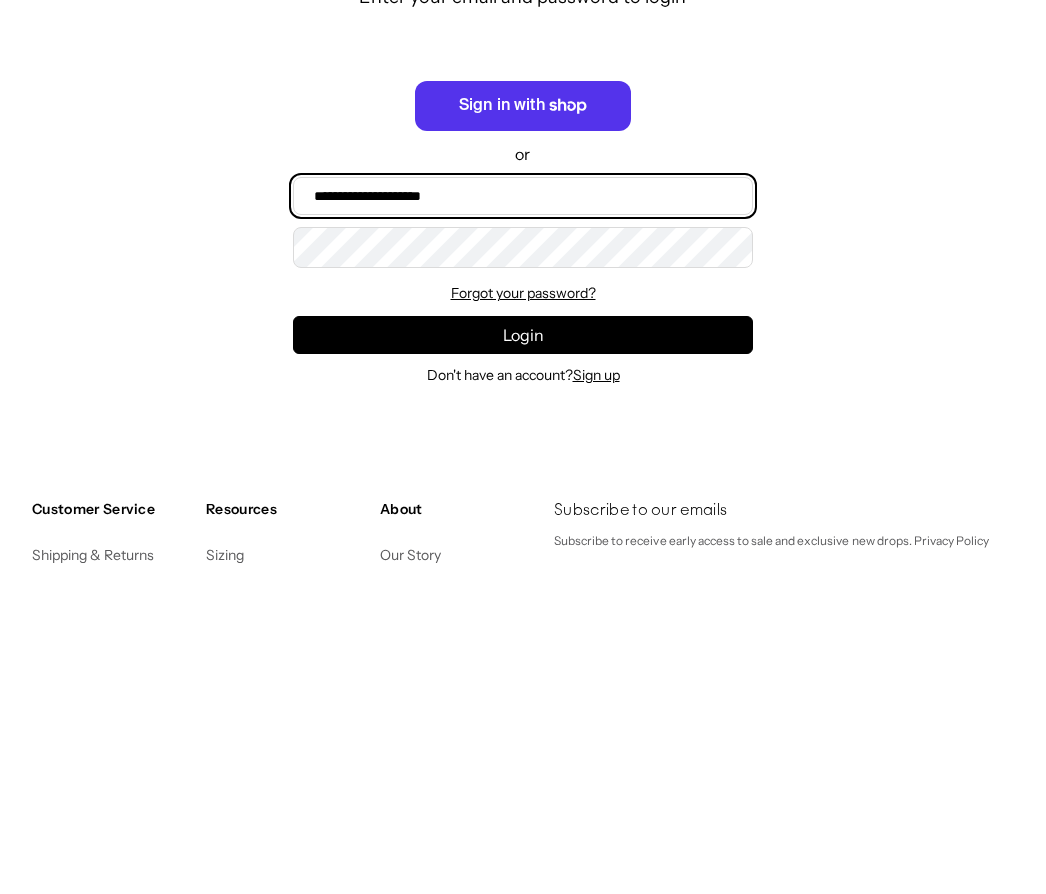 scroll, scrollTop: 0, scrollLeft: 412, axis: horizontal 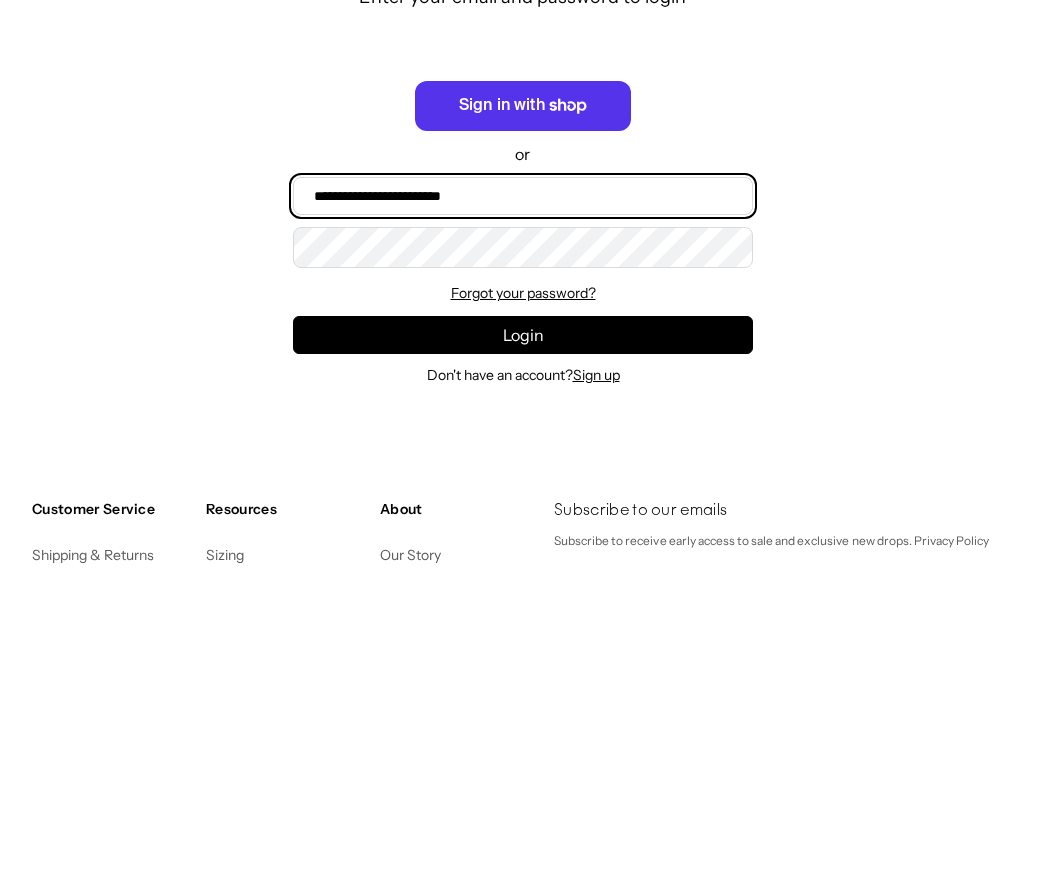 type on "**********" 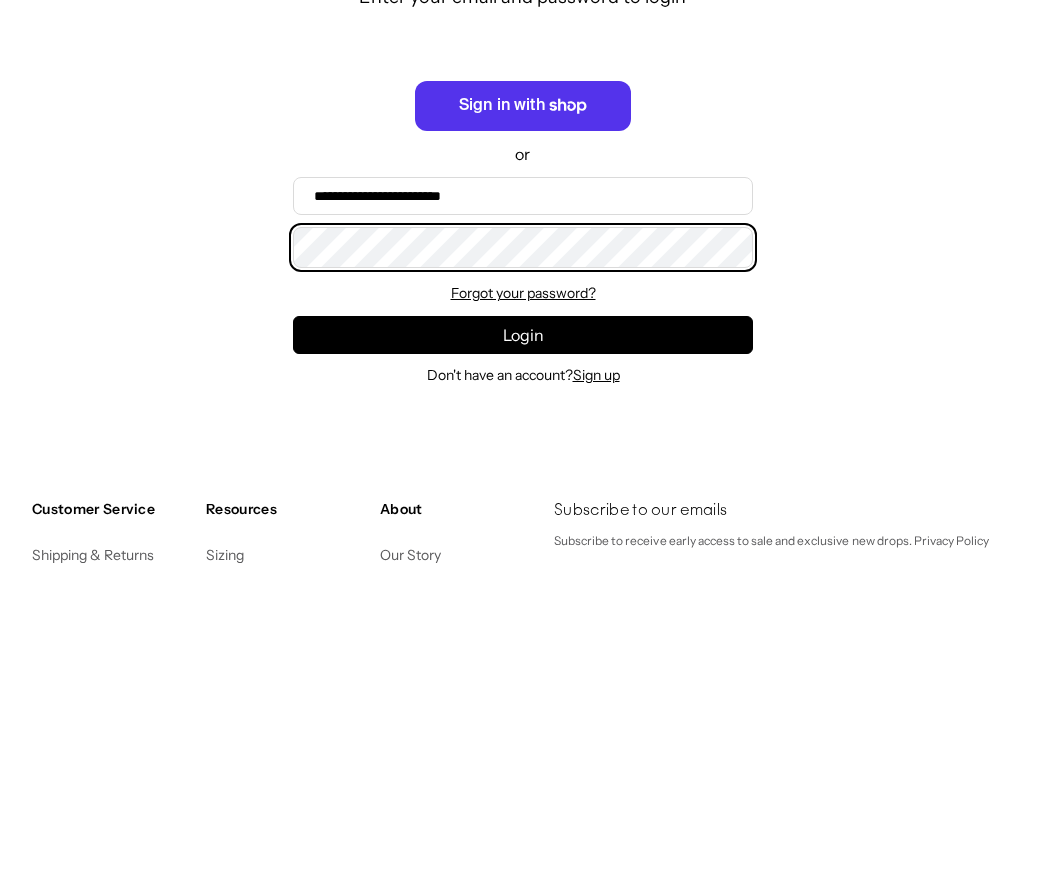 scroll, scrollTop: 0, scrollLeft: 412, axis: horizontal 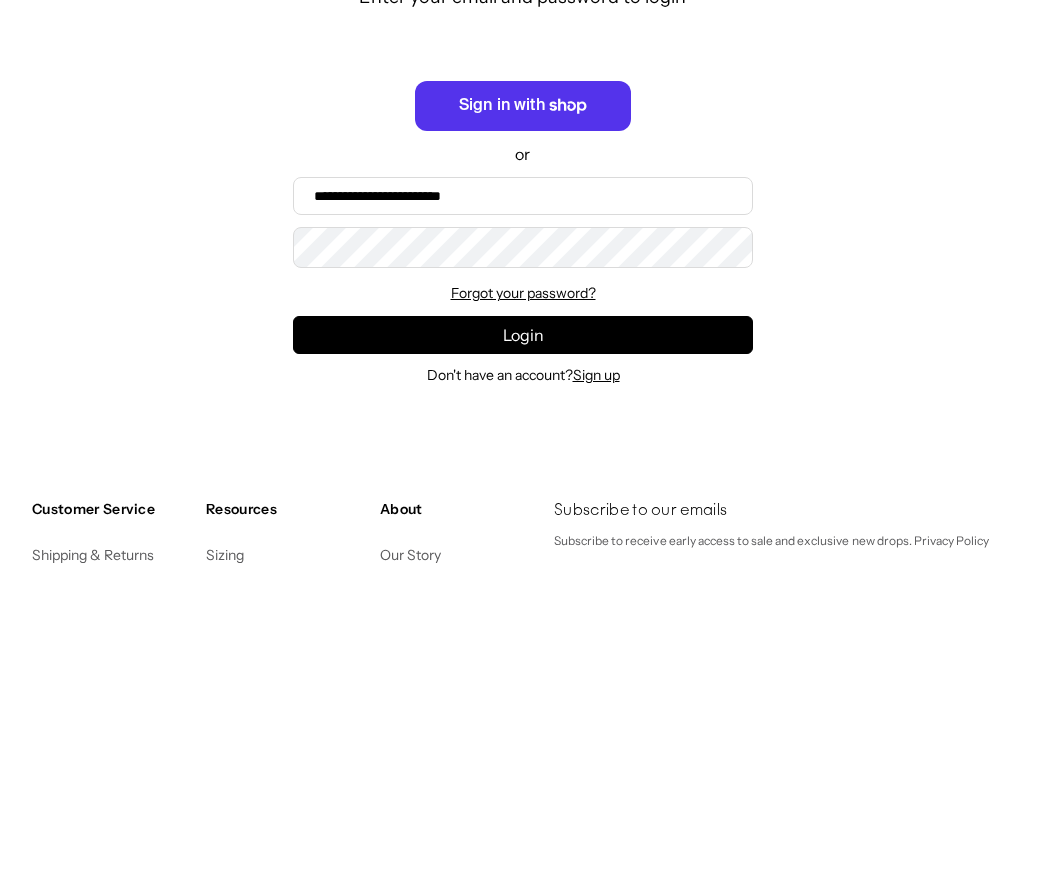 click on "Login" at bounding box center (523, 654) 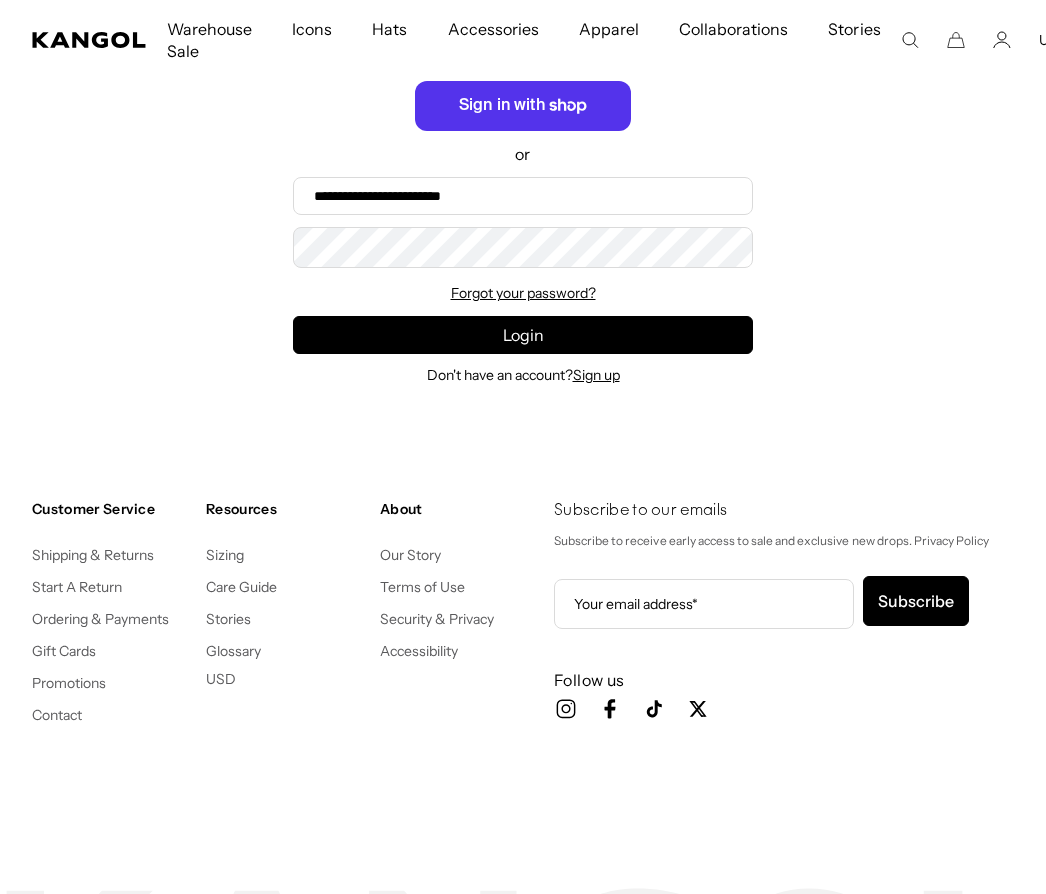 scroll, scrollTop: 0, scrollLeft: 0, axis: both 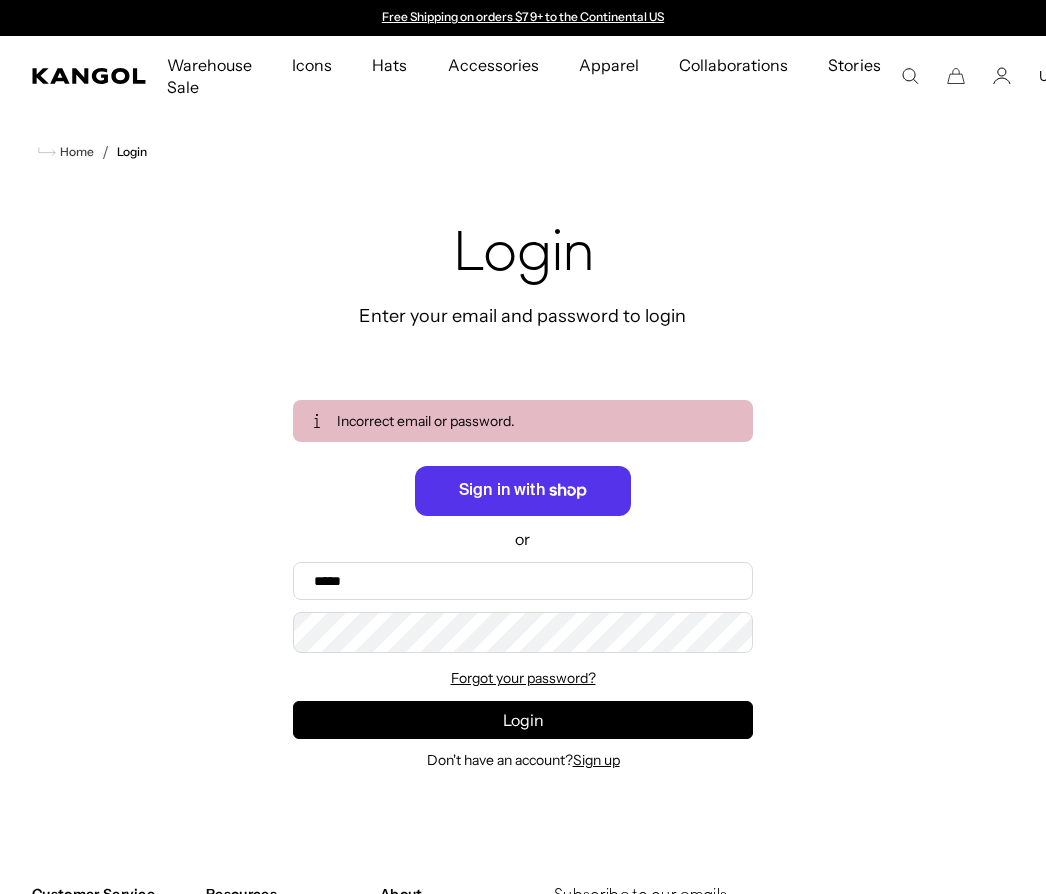 click on "Forgot your password?" at bounding box center (523, 678) 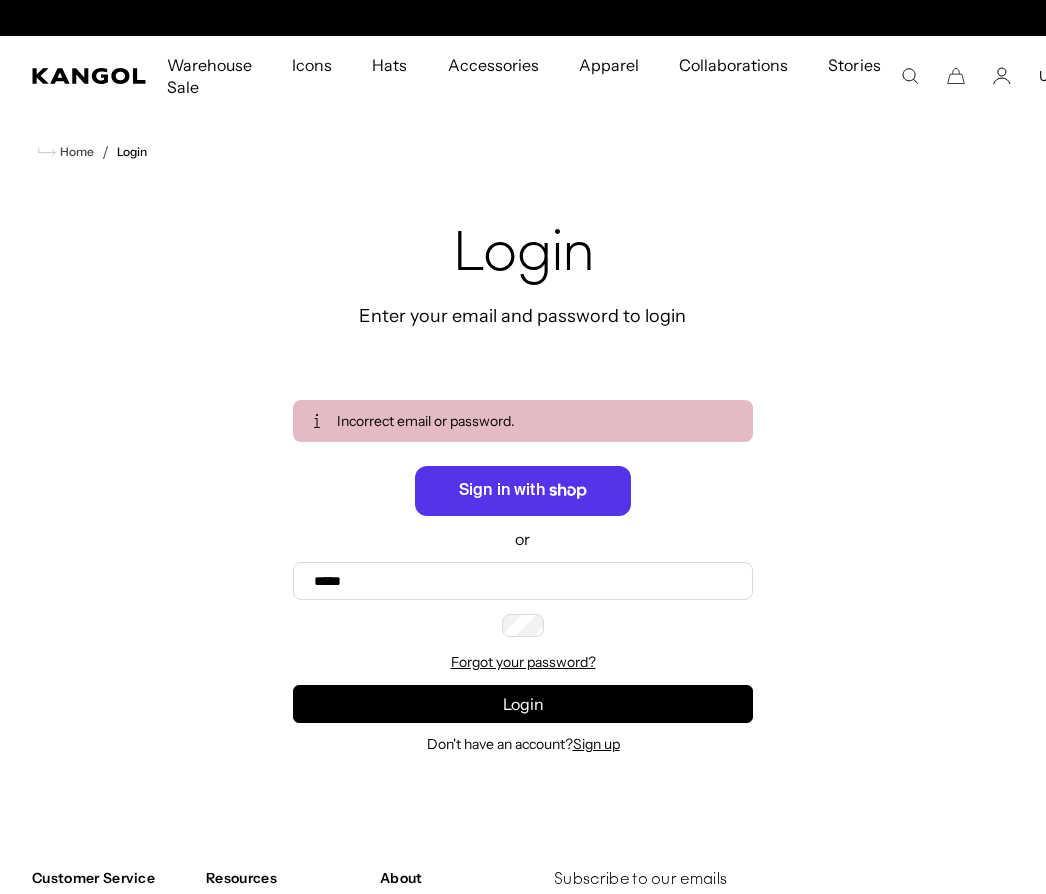 scroll, scrollTop: 0, scrollLeft: 412, axis: horizontal 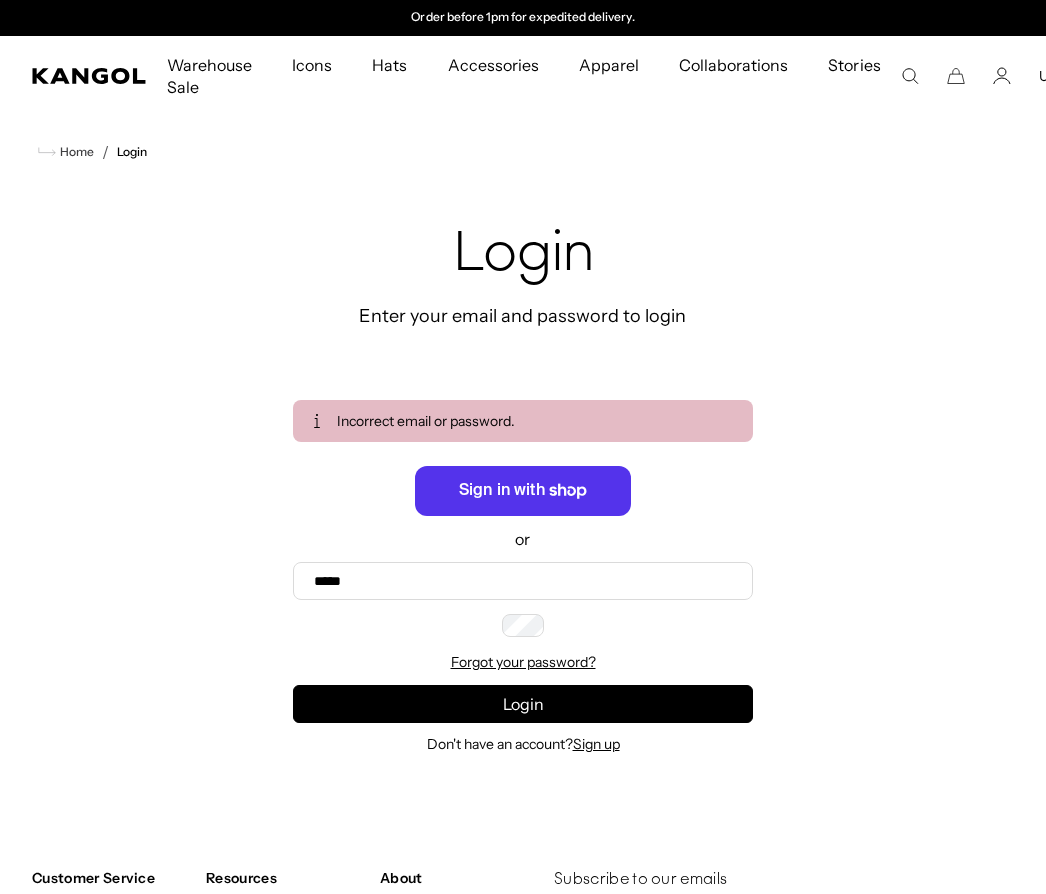 click on "Email" at bounding box center (0, 0) 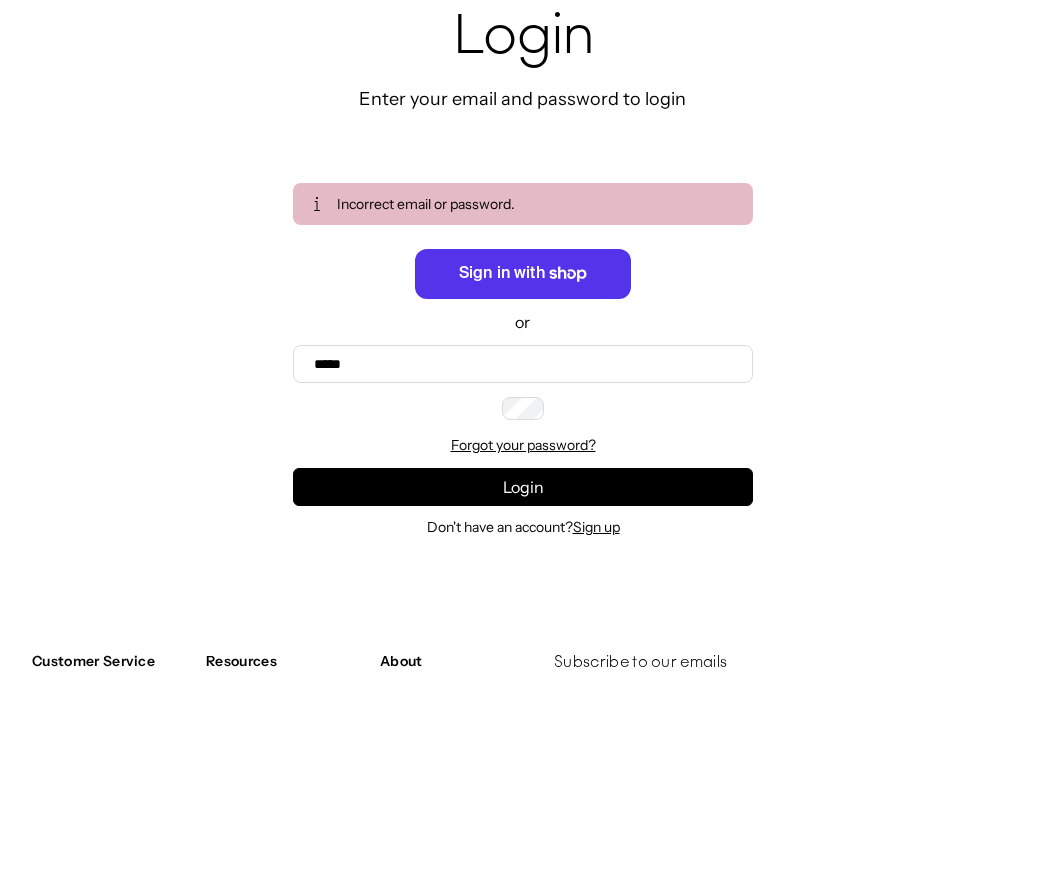 scroll, scrollTop: 0, scrollLeft: 412, axis: horizontal 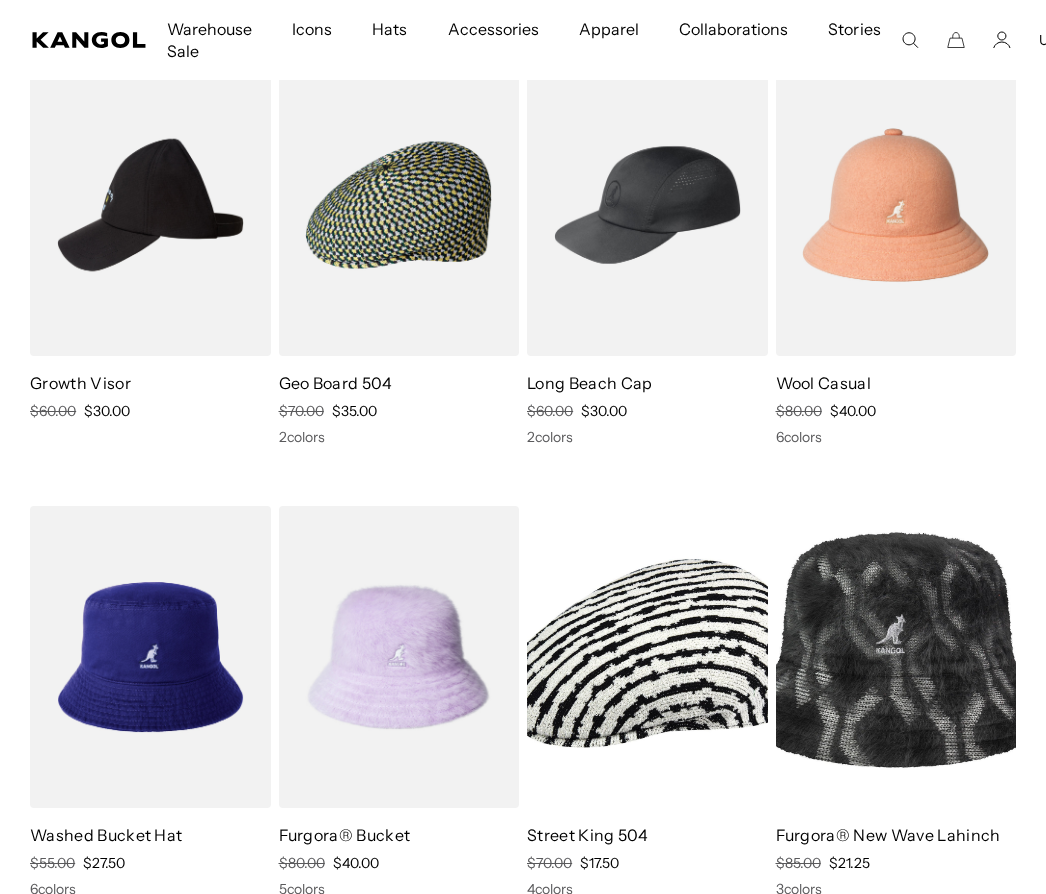 click on "Washed Bucket Hat Regular Price $55.00 Sale Price $27.50 6  colors" at bounding box center (150, 861) 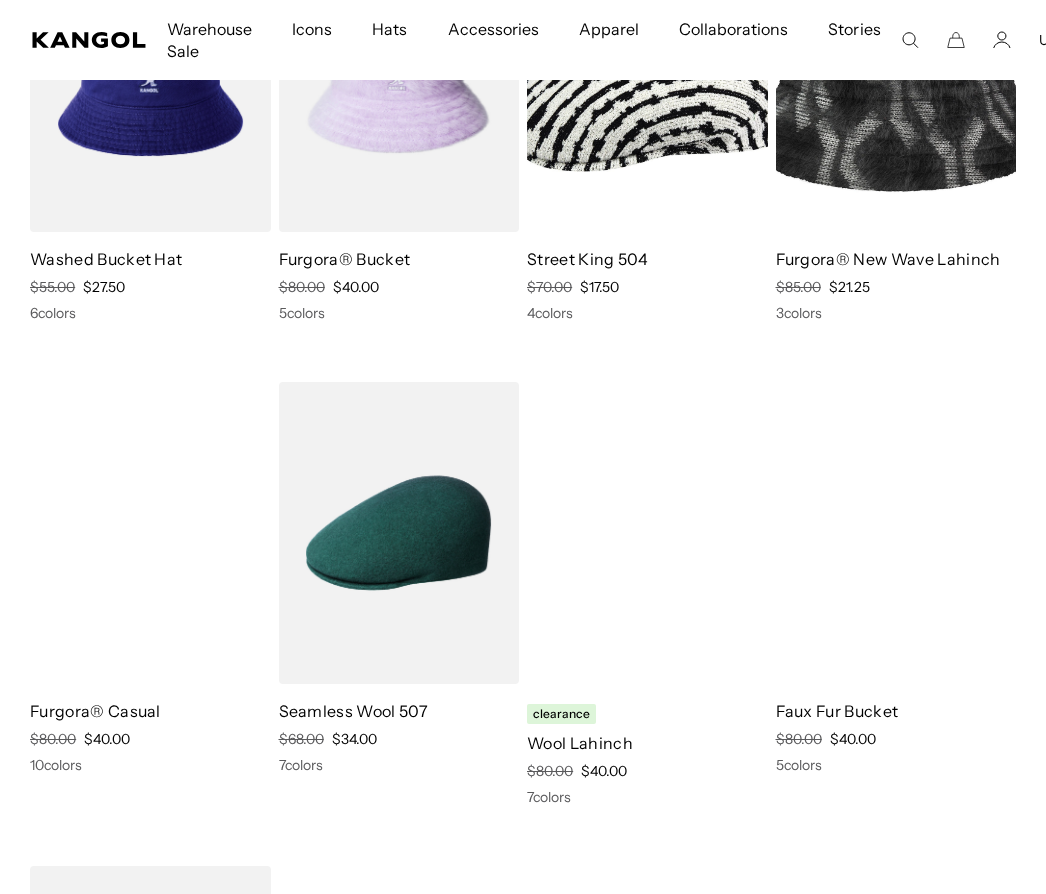 scroll, scrollTop: 8981, scrollLeft: 0, axis: vertical 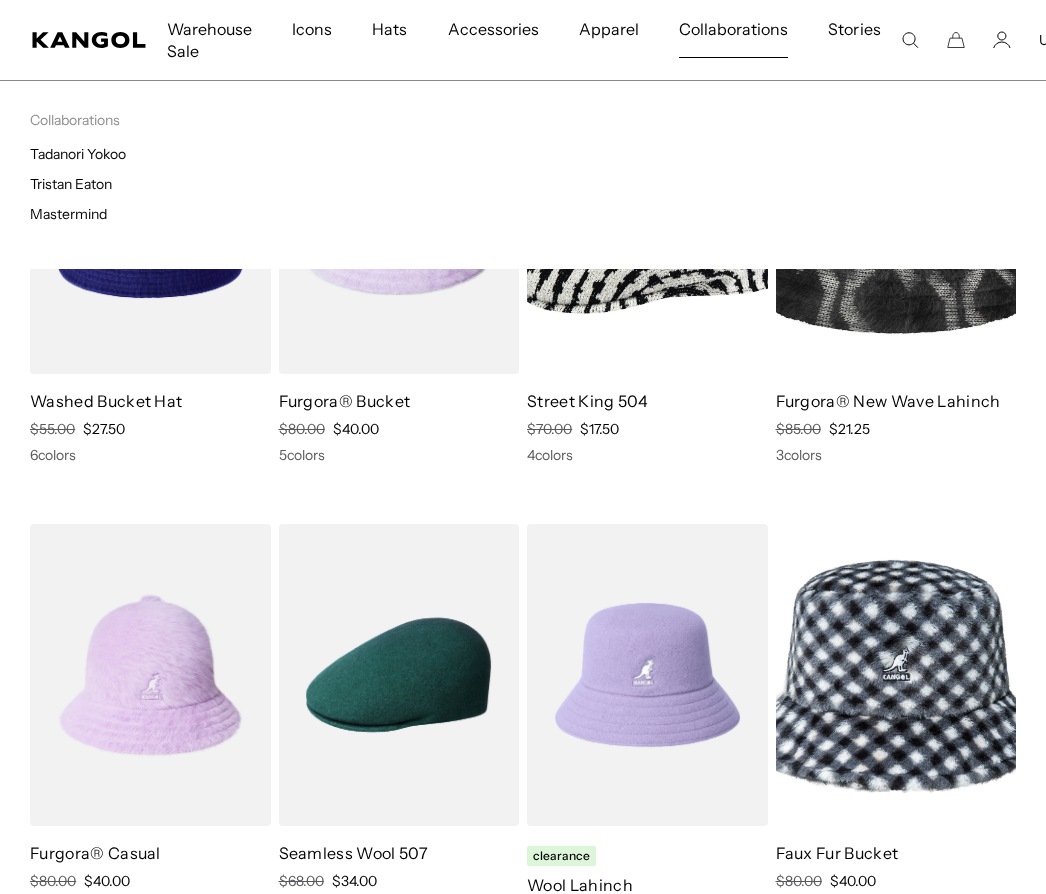 click on "Tadanori Yokoo" at bounding box center (78, 154) 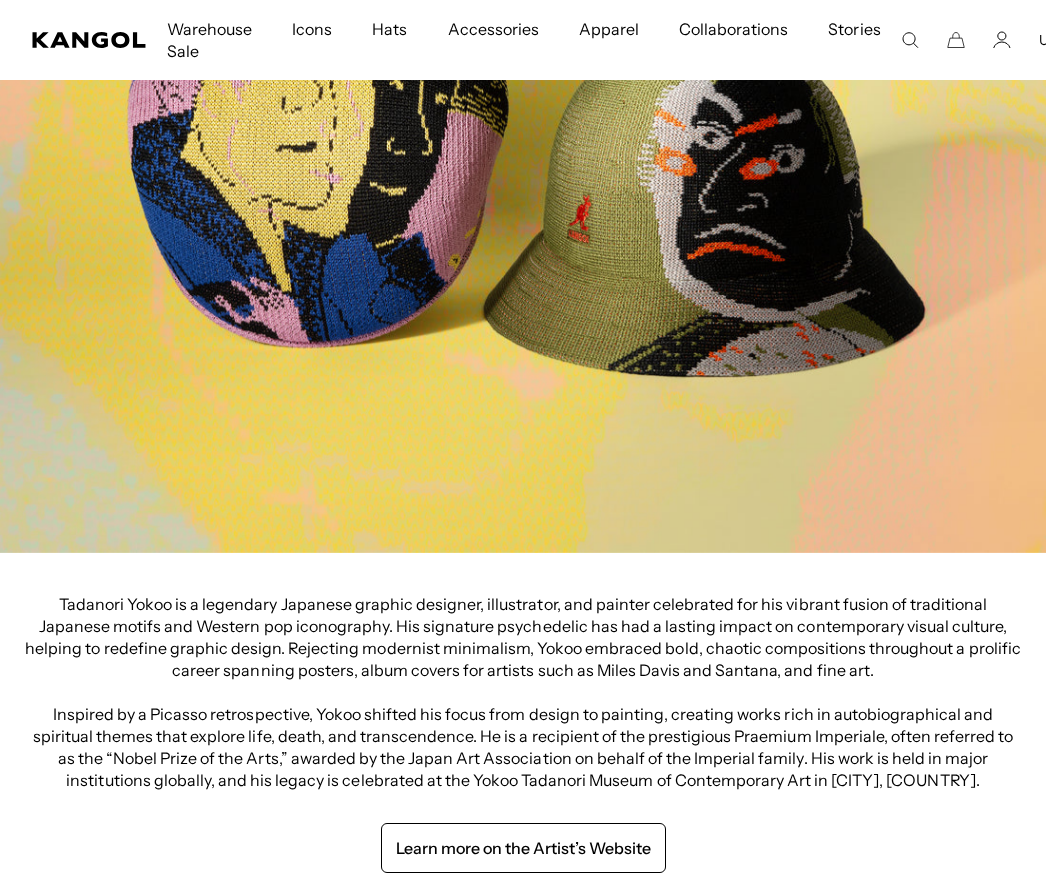 scroll, scrollTop: 548, scrollLeft: 0, axis: vertical 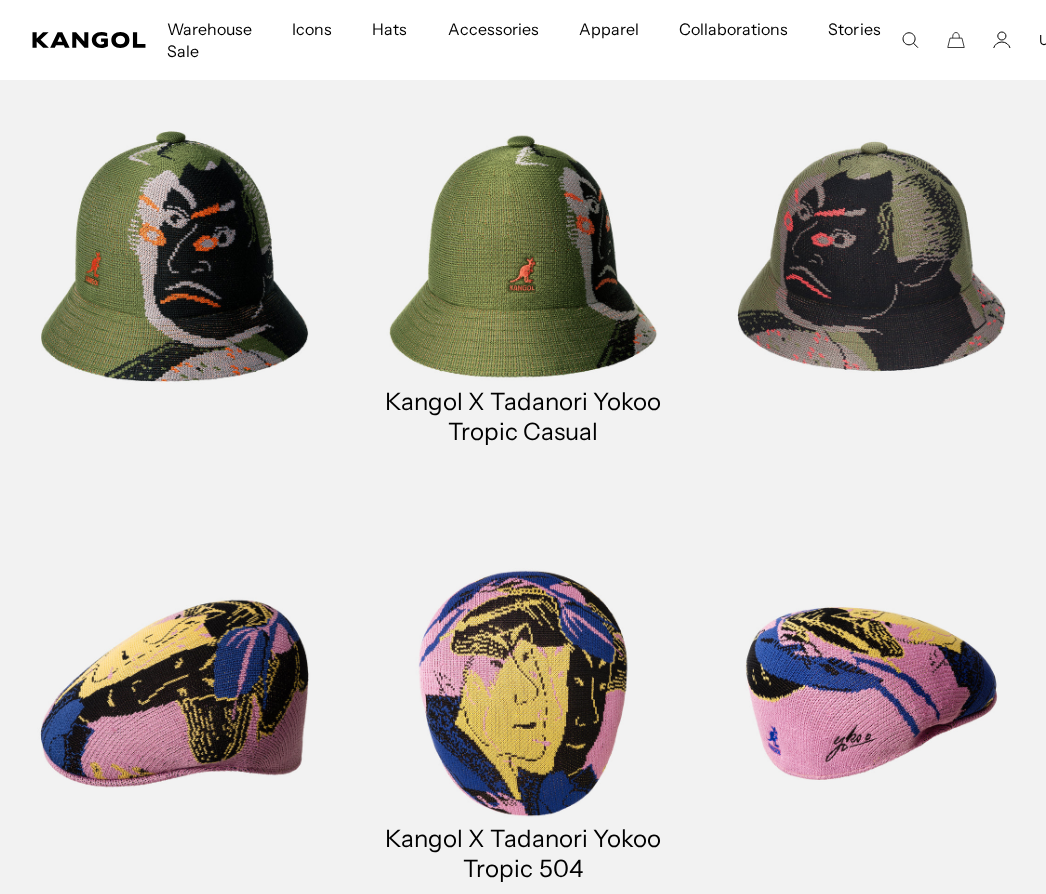 click at bounding box center (523, 256) 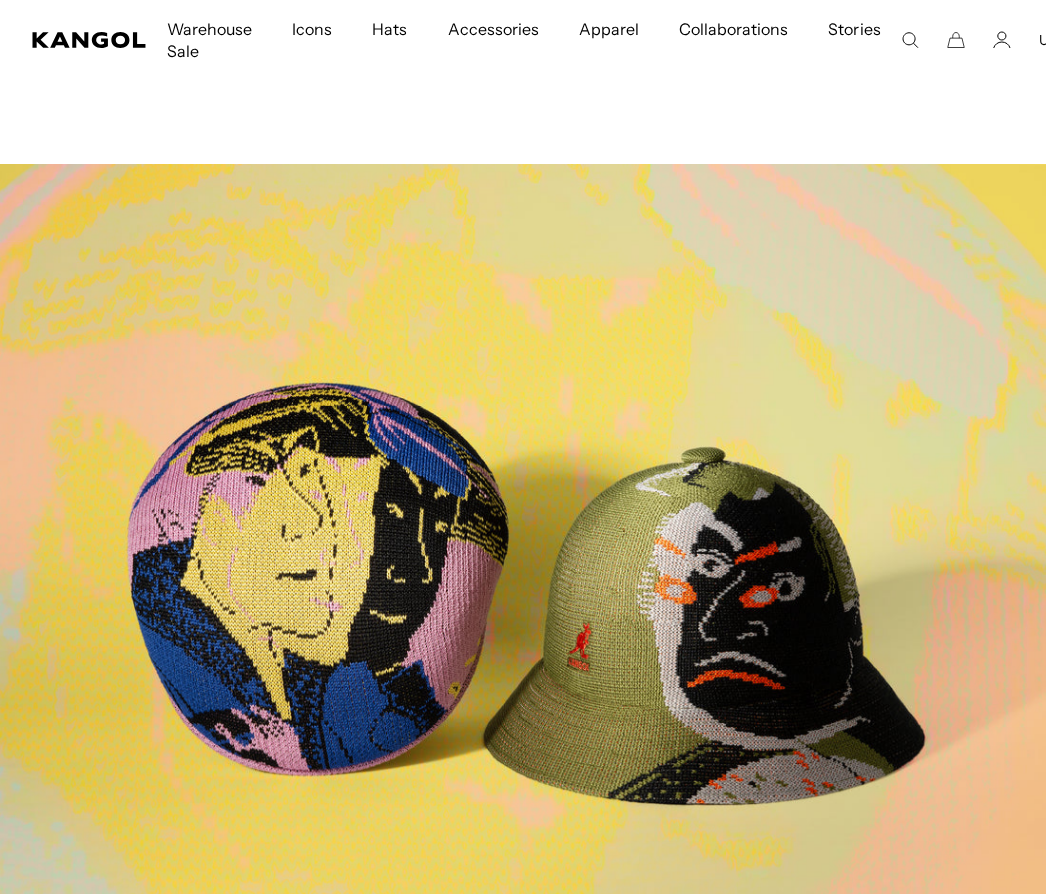 scroll, scrollTop: 1518, scrollLeft: 0, axis: vertical 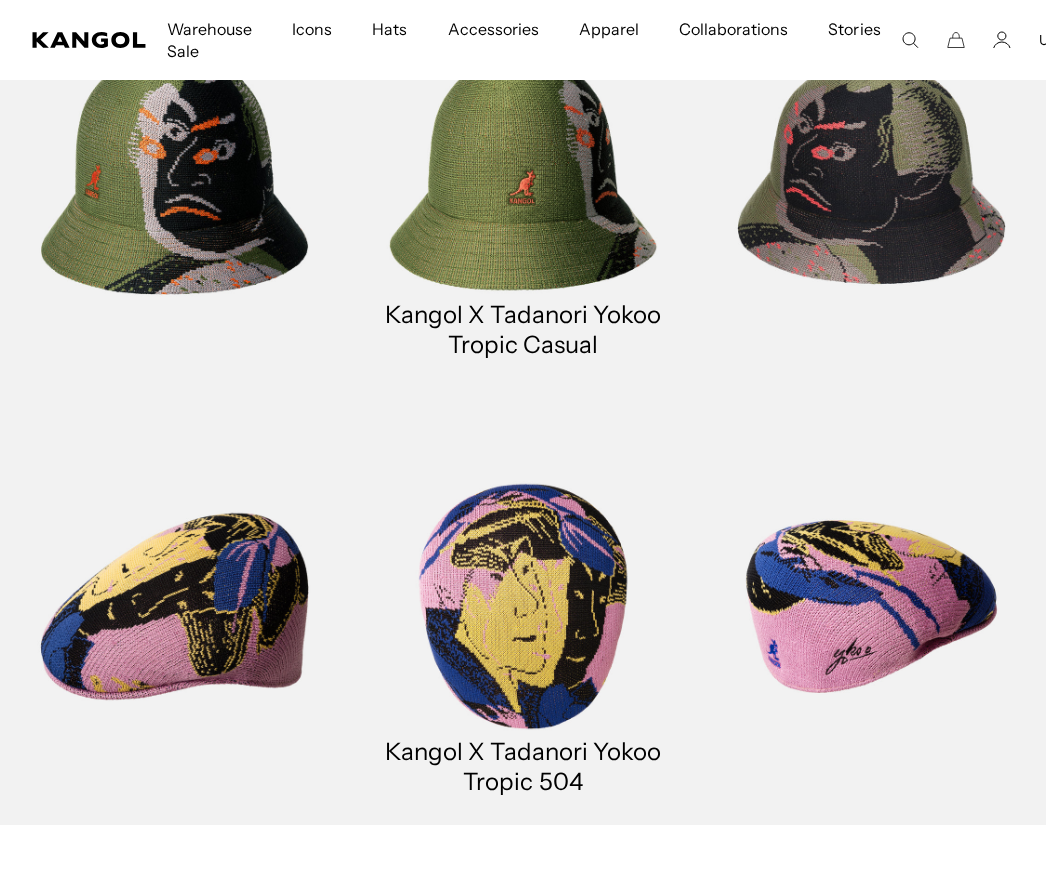 click at bounding box center [523, 606] 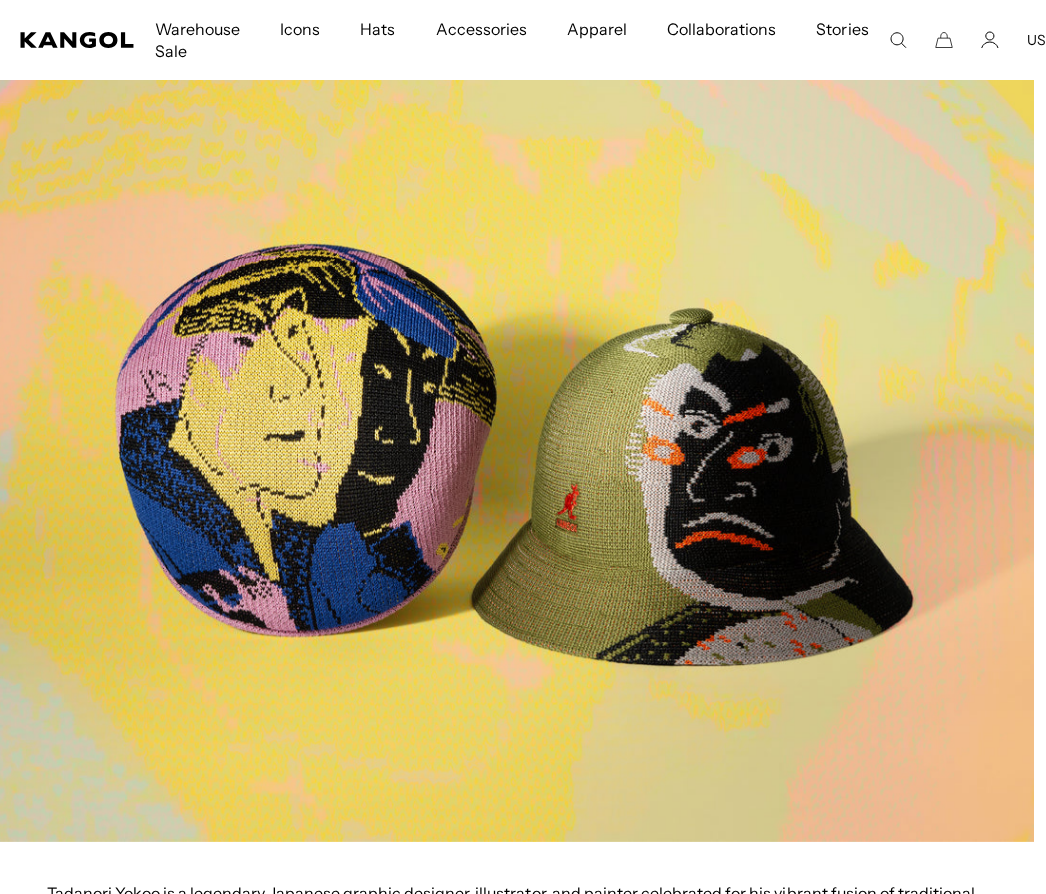 scroll, scrollTop: 238, scrollLeft: 12, axis: both 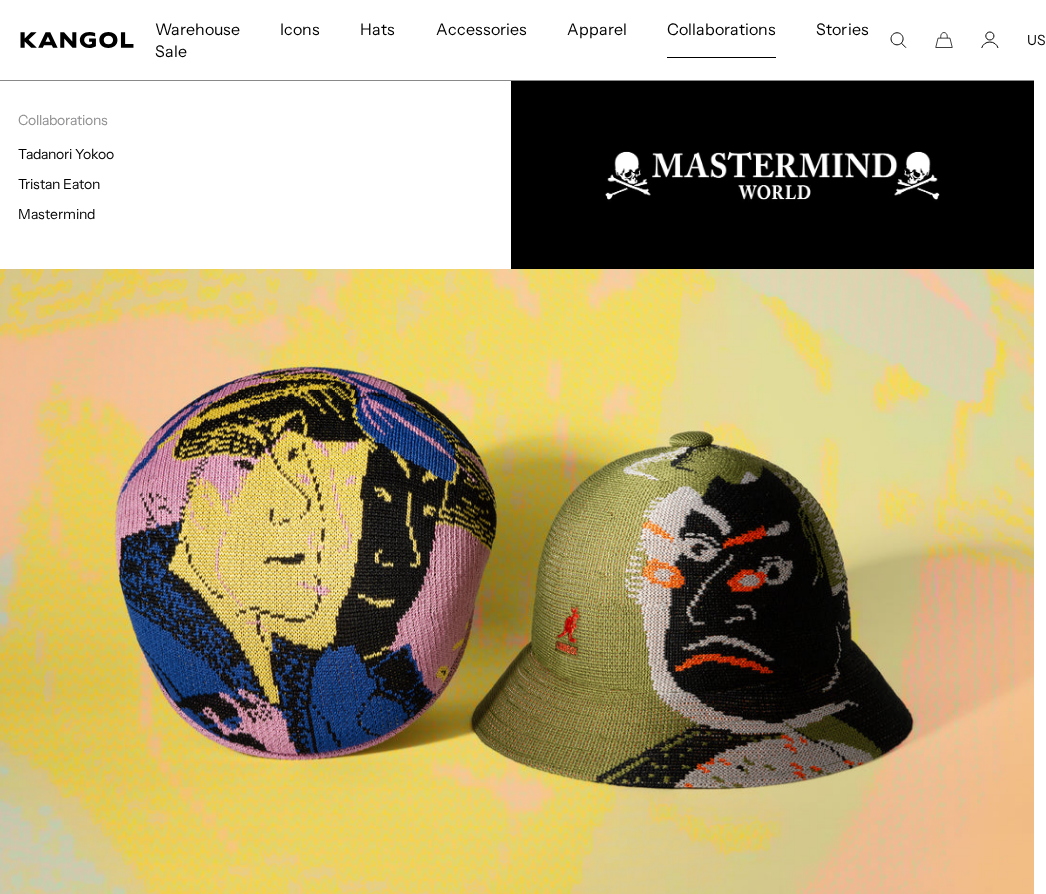 click on "Mastermind" at bounding box center (56, 214) 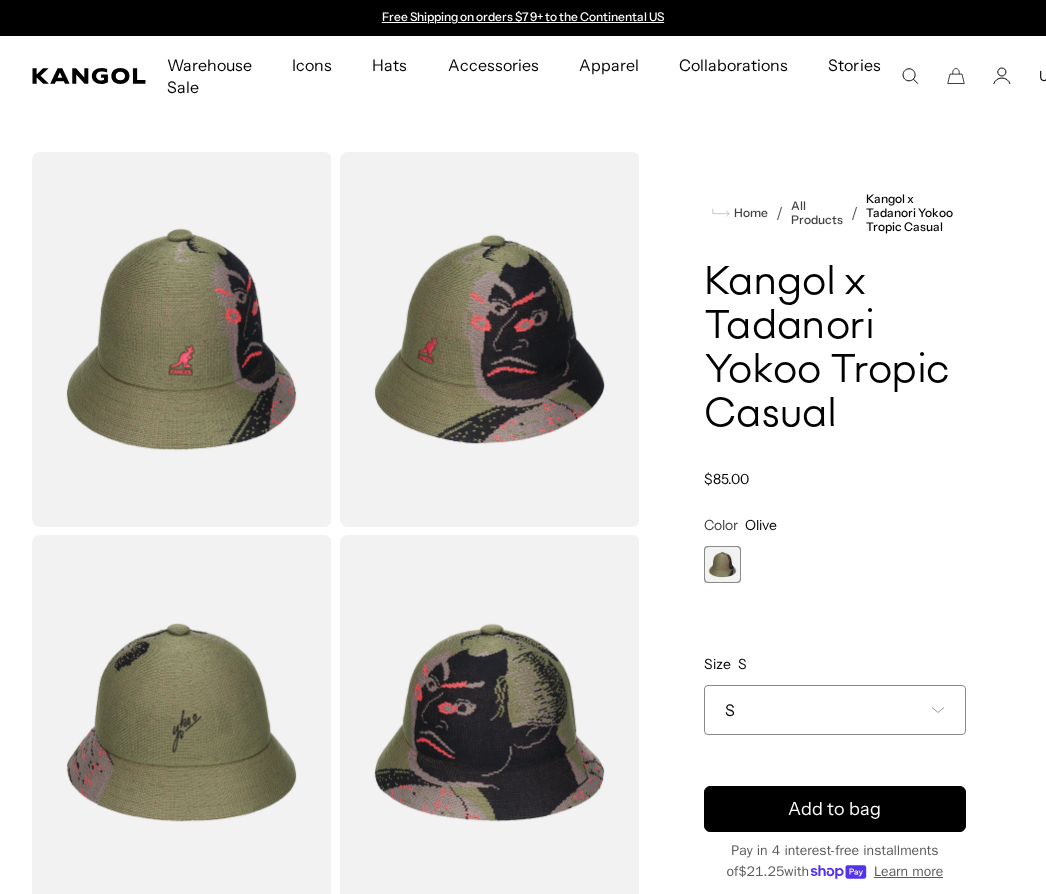 scroll, scrollTop: 0, scrollLeft: 0, axis: both 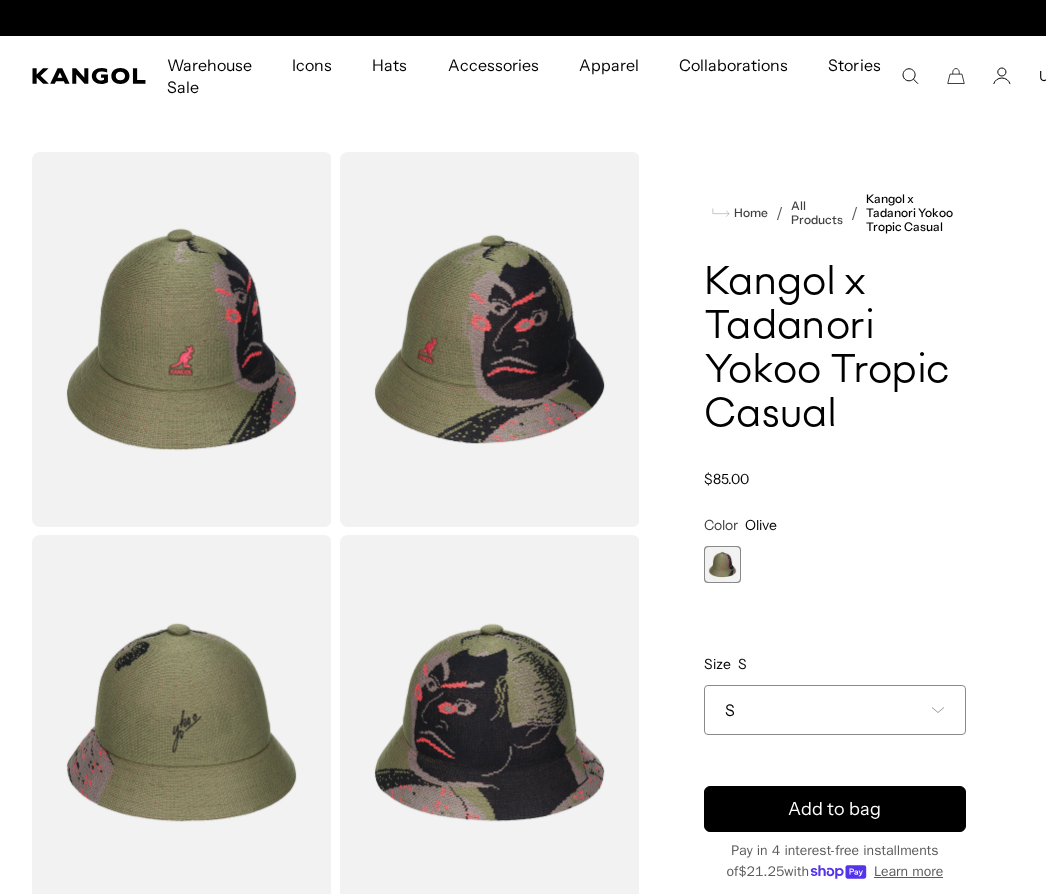 click on "S" at bounding box center (835, 710) 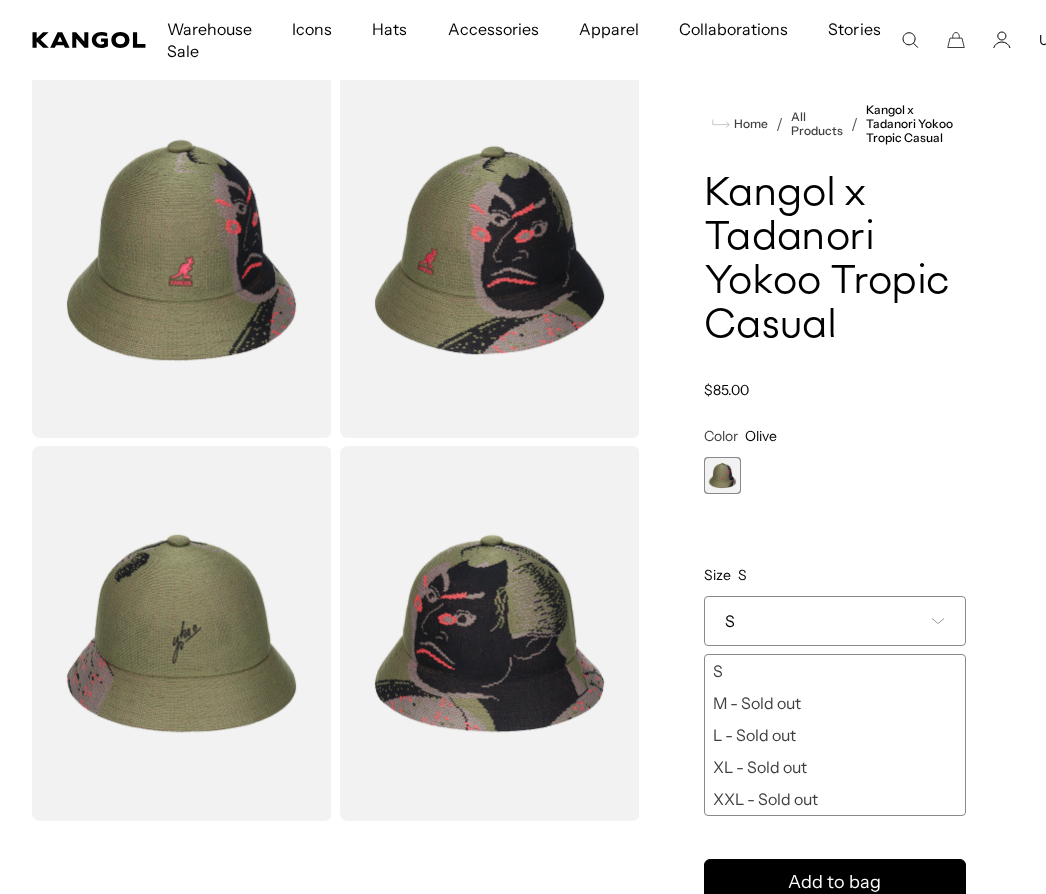 scroll, scrollTop: 90, scrollLeft: 0, axis: vertical 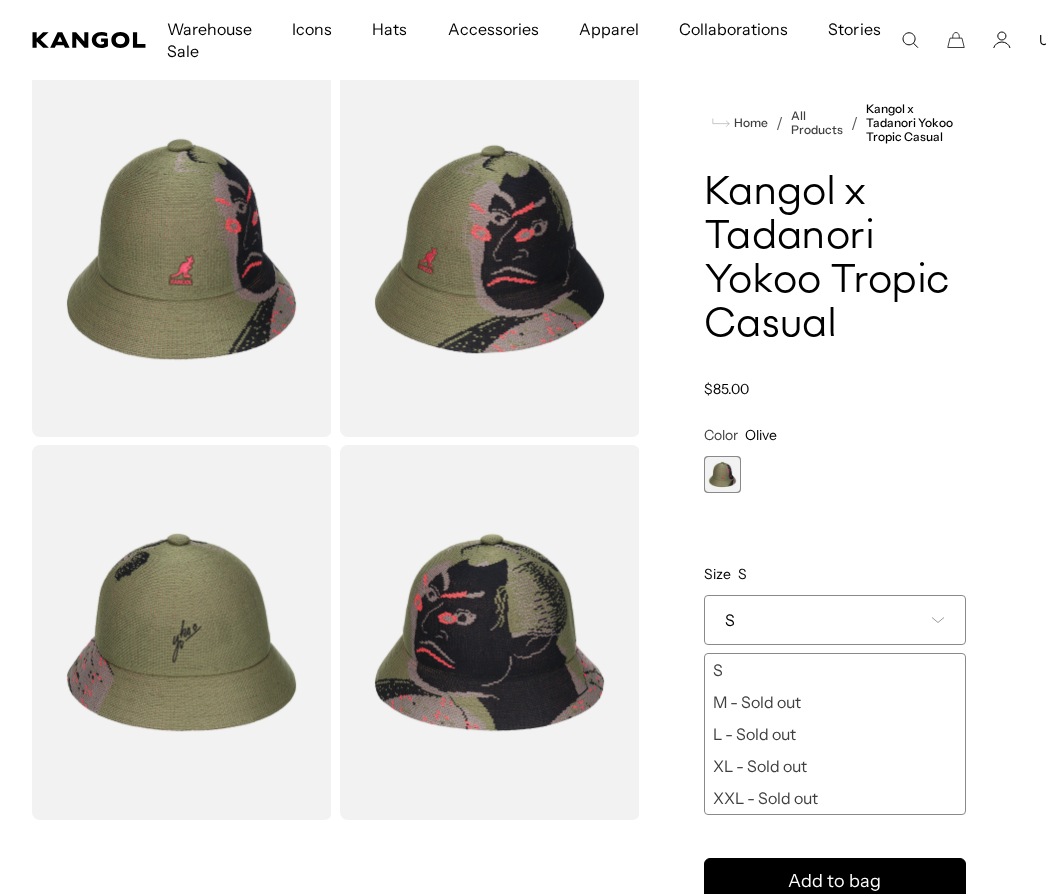click on "Loading...
Home
/
All Products
/
Kangol x Tadanori Yokoo Tropic Casual
Kangol x Tadanori Yokoo Tropic Casual
Regular price" at bounding box center [523, 626] 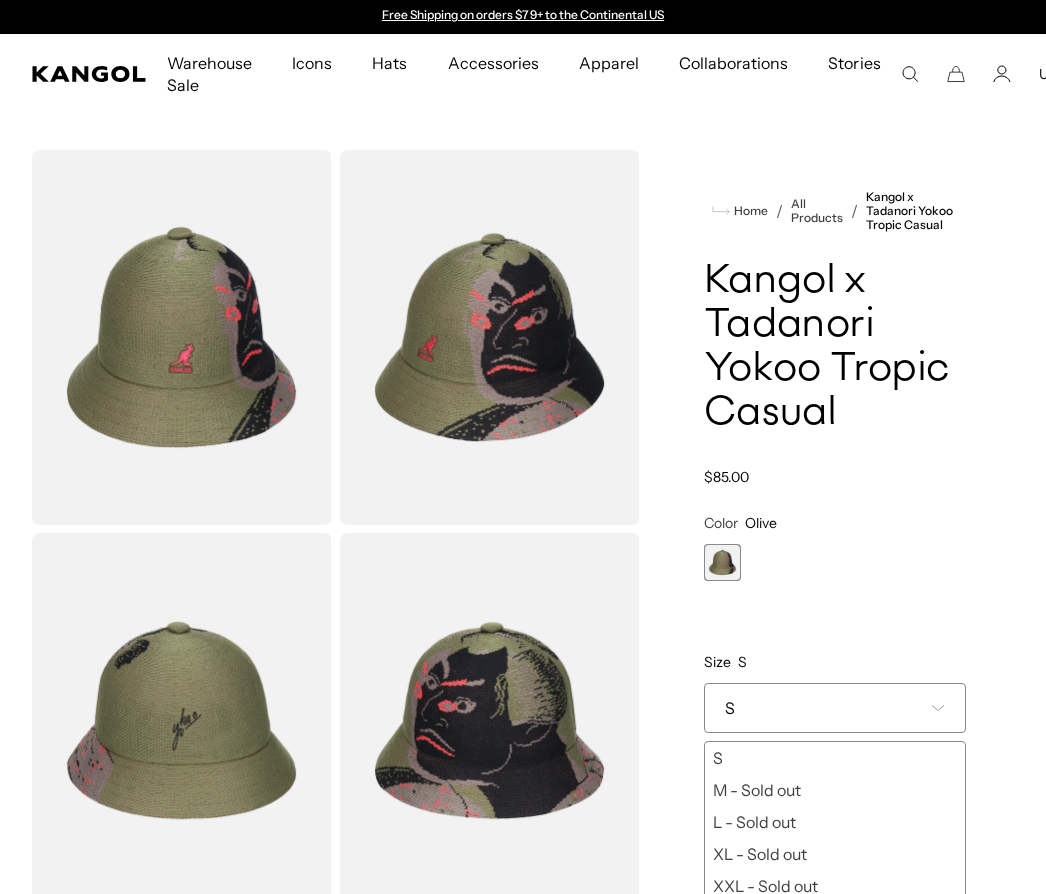 scroll, scrollTop: 0, scrollLeft: 0, axis: both 